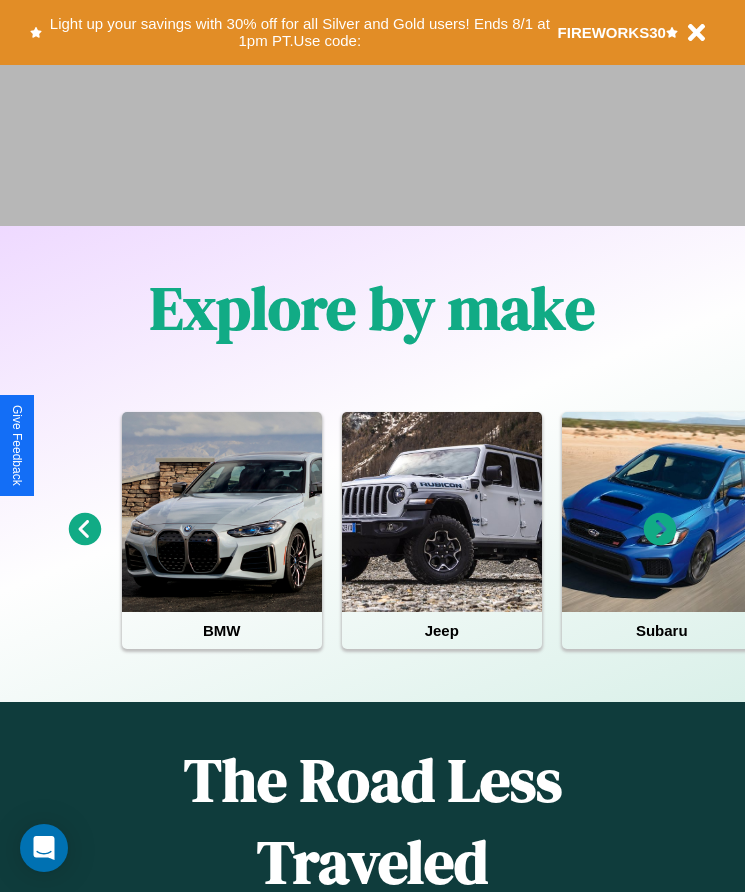 scroll, scrollTop: 2608, scrollLeft: 0, axis: vertical 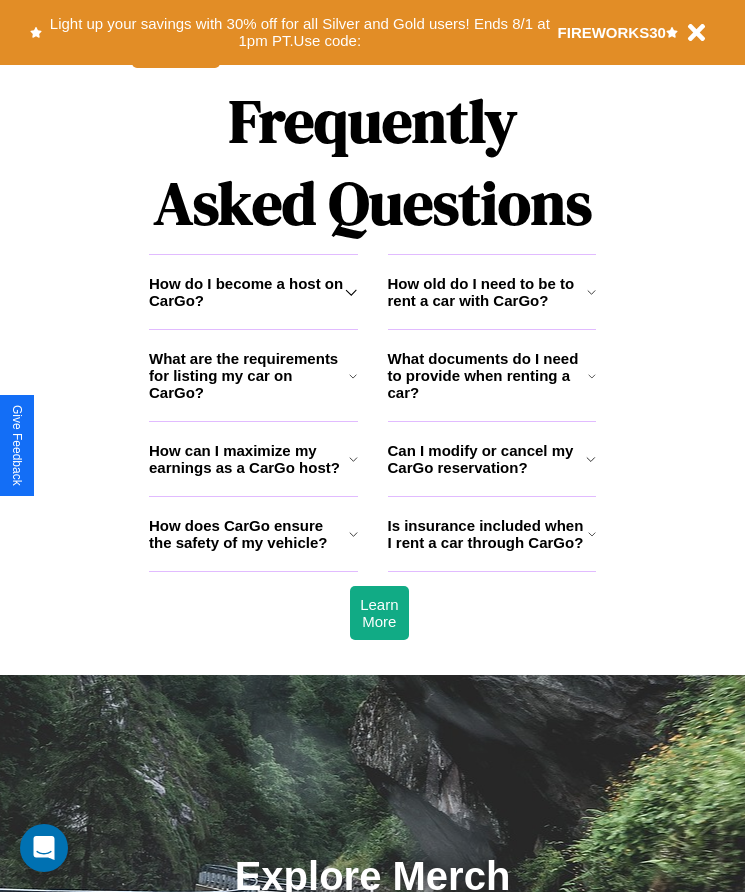 click 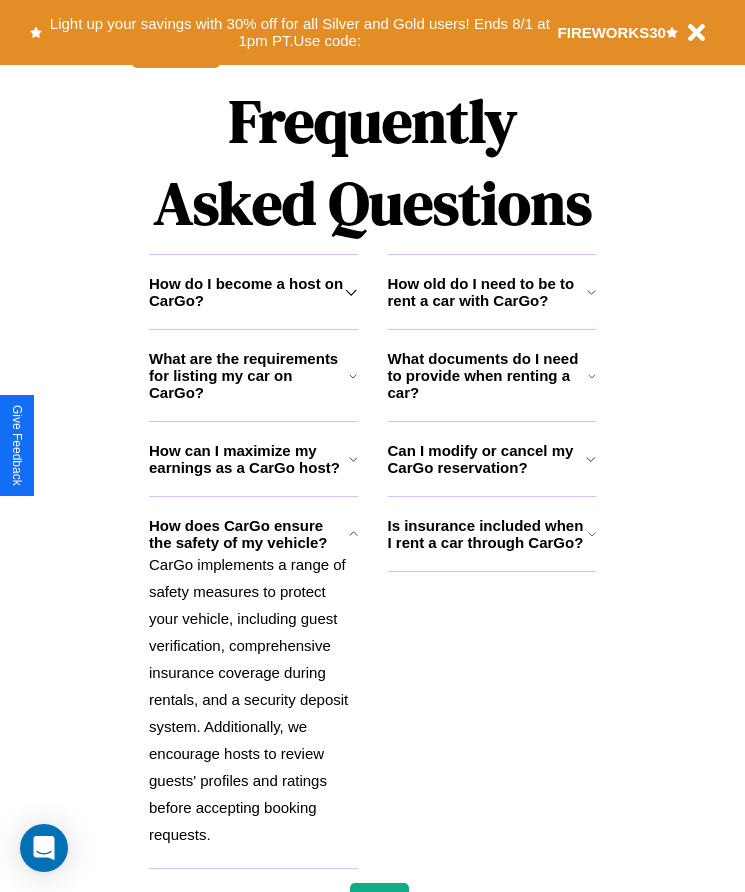 click on "What documents do I need to provide when renting a car?" at bounding box center (488, 375) 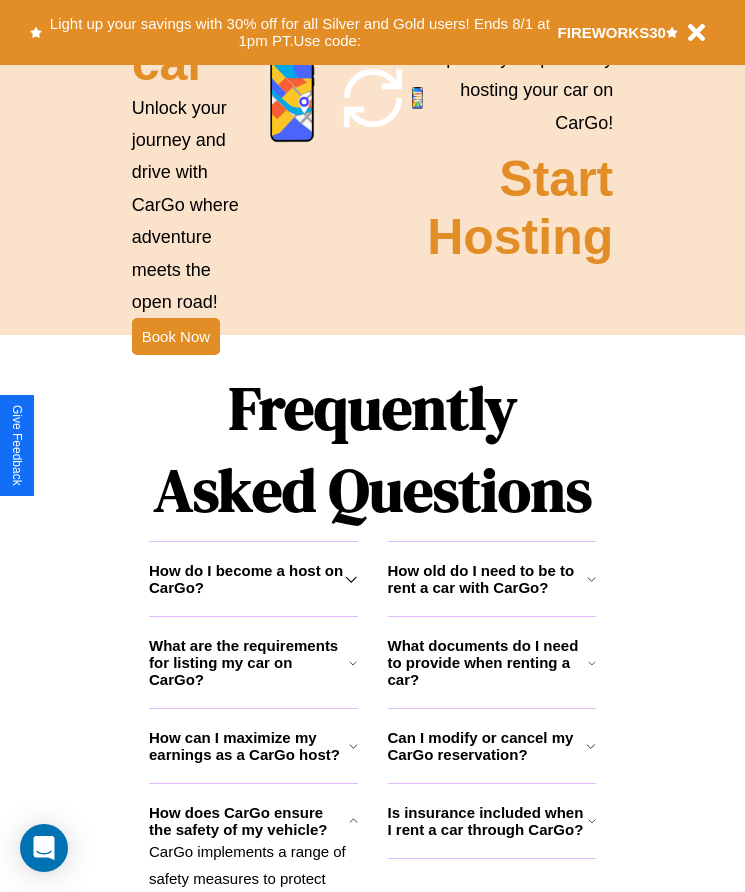scroll, scrollTop: 2245, scrollLeft: 0, axis: vertical 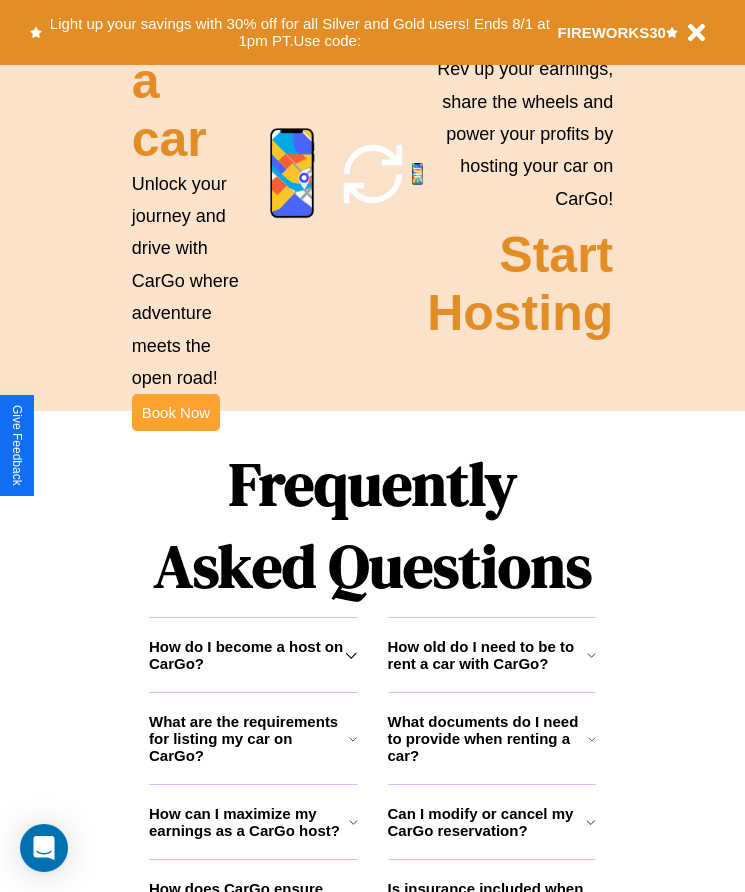 click on "Book Now" at bounding box center [176, 412] 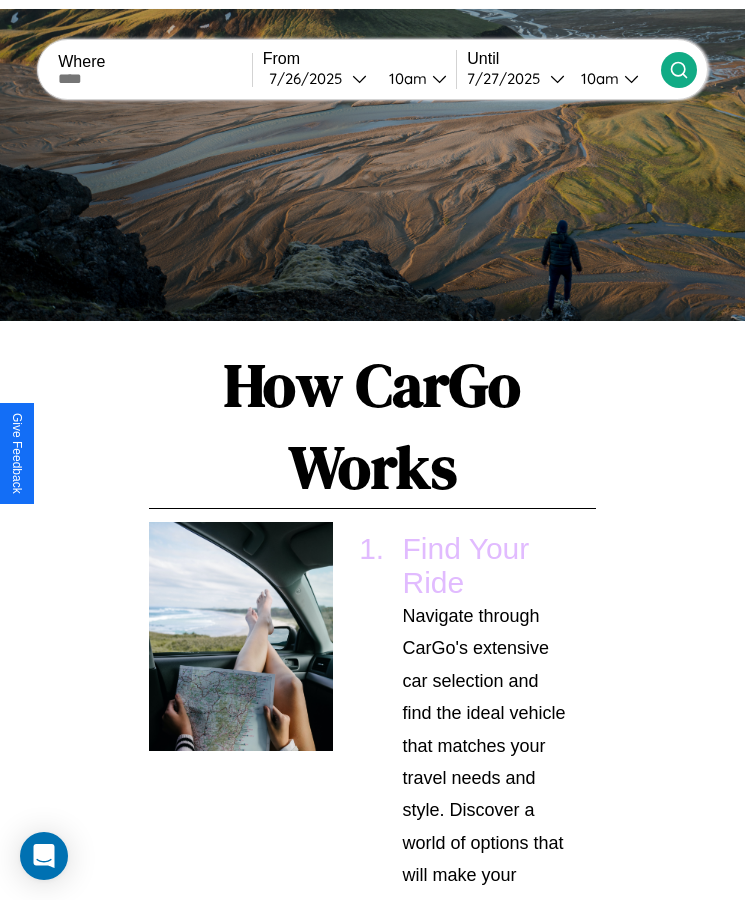 scroll, scrollTop: 0, scrollLeft: 0, axis: both 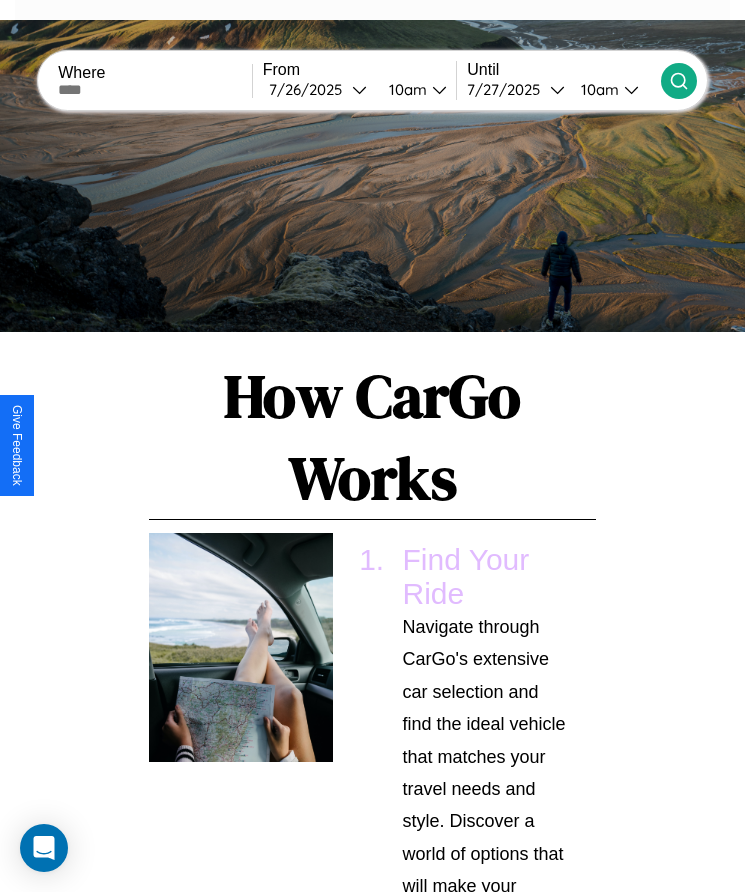 click at bounding box center (155, 90) 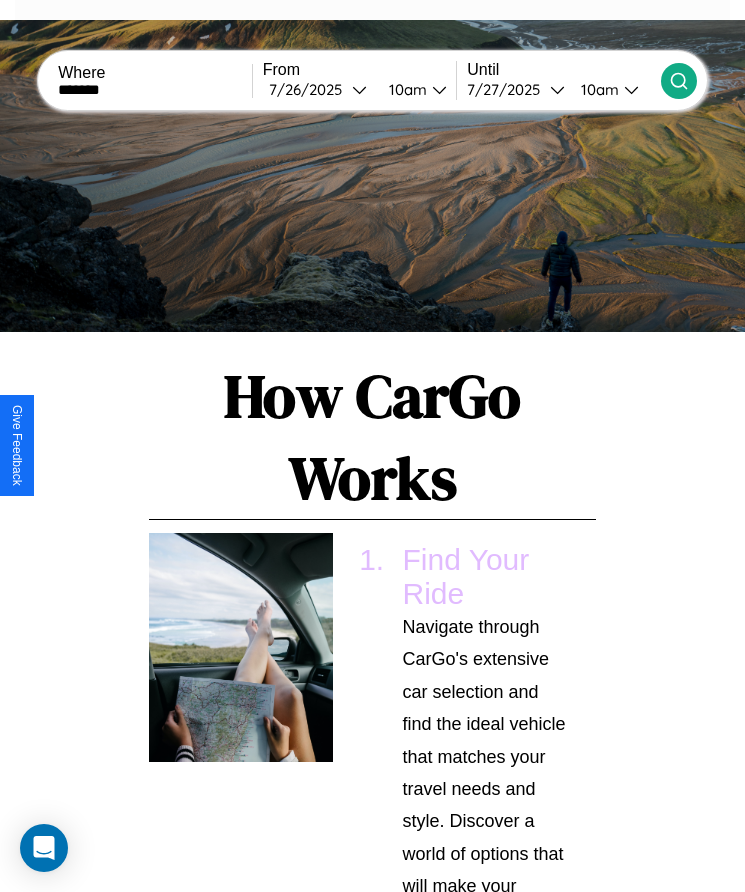 type on "*******" 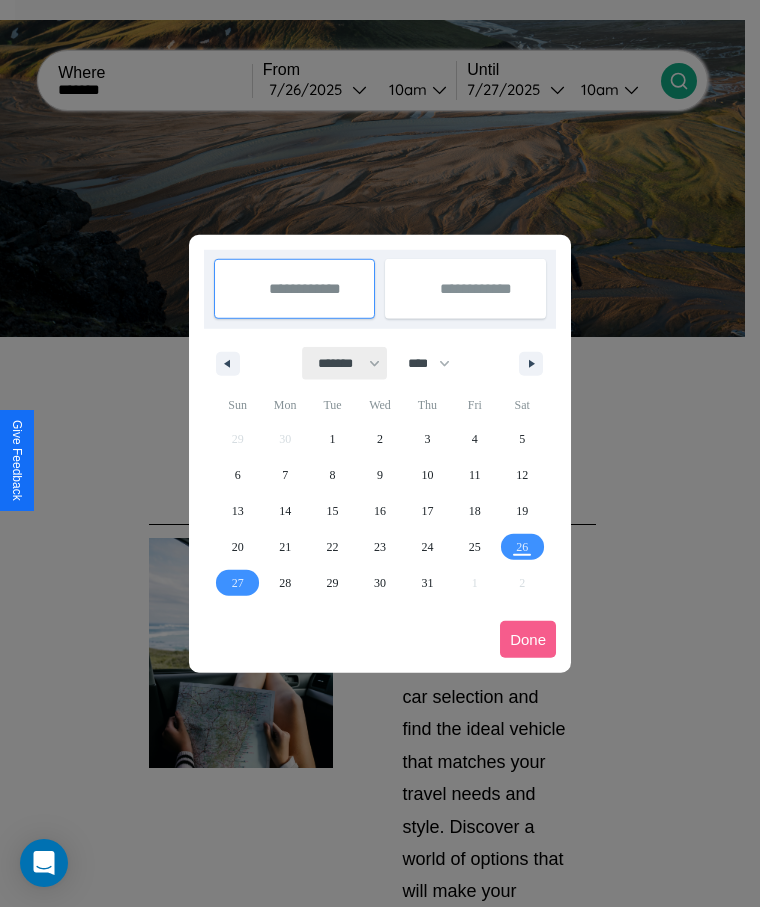 click on "******* ******** ***** ***** *** **** **** ****** ********* ******* ******** ********" at bounding box center (345, 363) 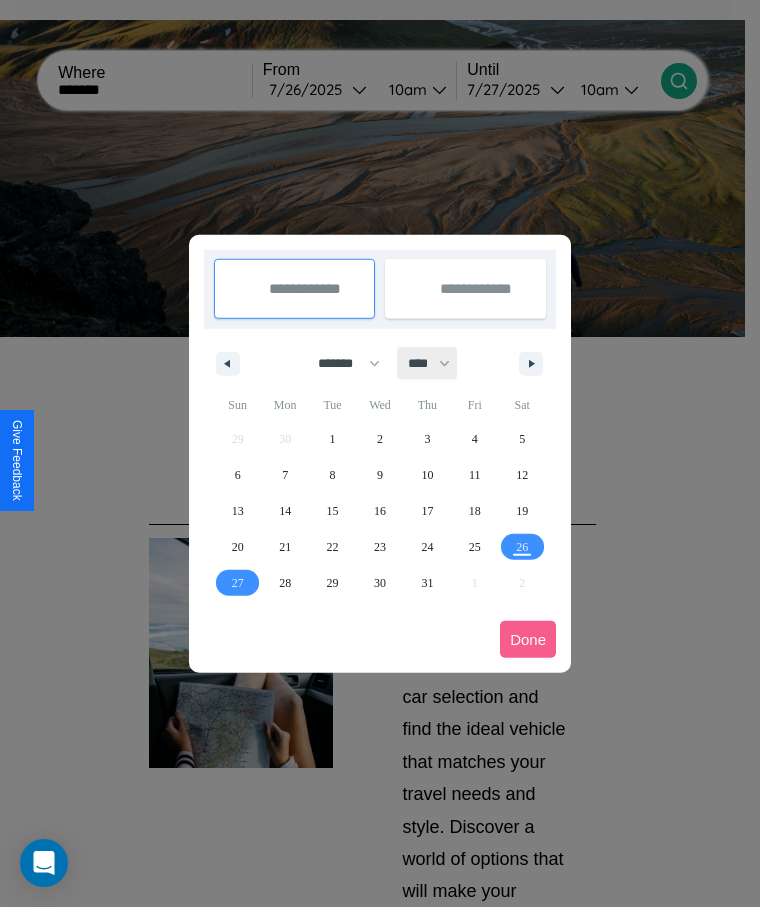 click on "**** **** **** **** **** **** **** **** **** **** **** **** **** **** **** **** **** **** **** **** **** **** **** **** **** **** **** **** **** **** **** **** **** **** **** **** **** **** **** **** **** **** **** **** **** **** **** **** **** **** **** **** **** **** **** **** **** **** **** **** **** **** **** **** **** **** **** **** **** **** **** **** **** **** **** **** **** **** **** **** **** **** **** **** **** **** **** **** **** **** **** **** **** **** **** **** **** **** **** **** **** **** **** **** **** **** **** **** **** **** **** **** **** **** **** **** **** **** **** **** ****" at bounding box center [428, 363] 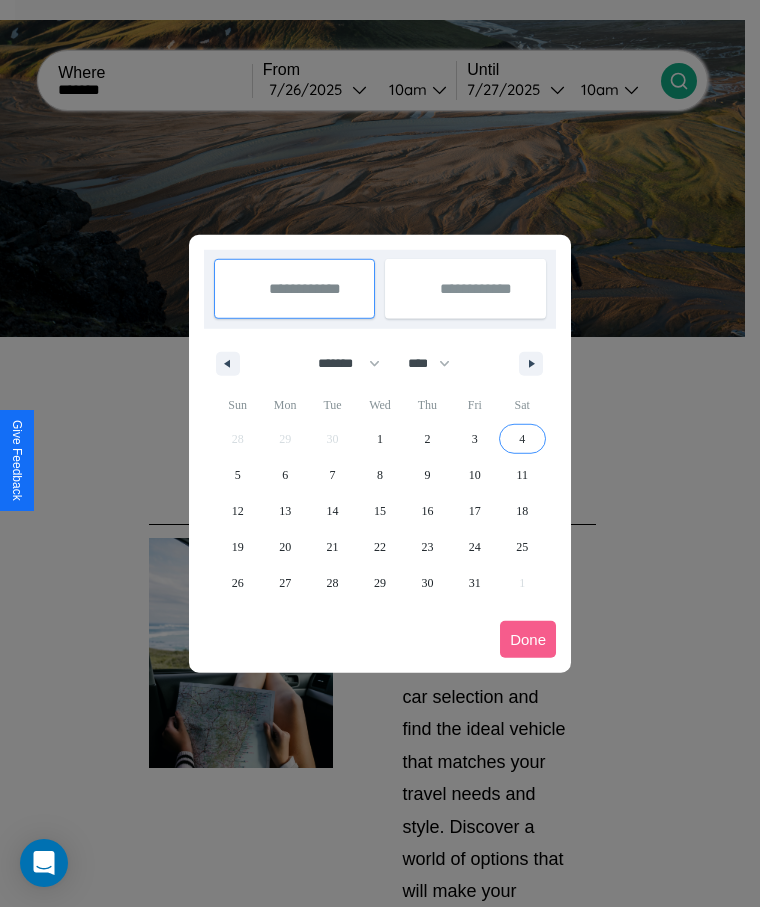click on "4" at bounding box center (522, 439) 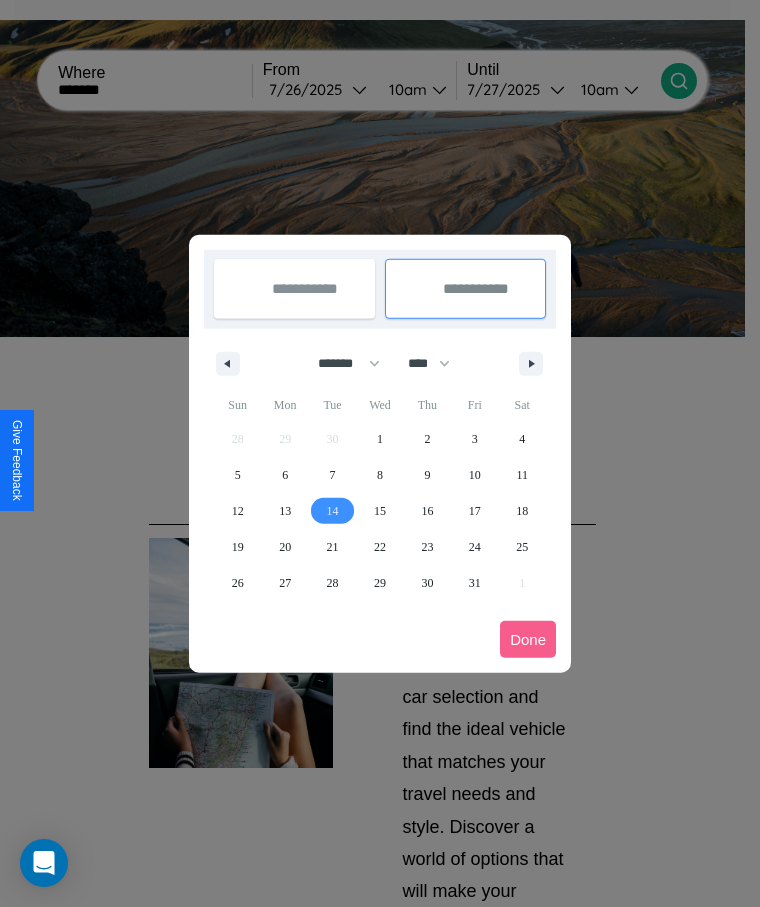 click on "14" at bounding box center [333, 511] 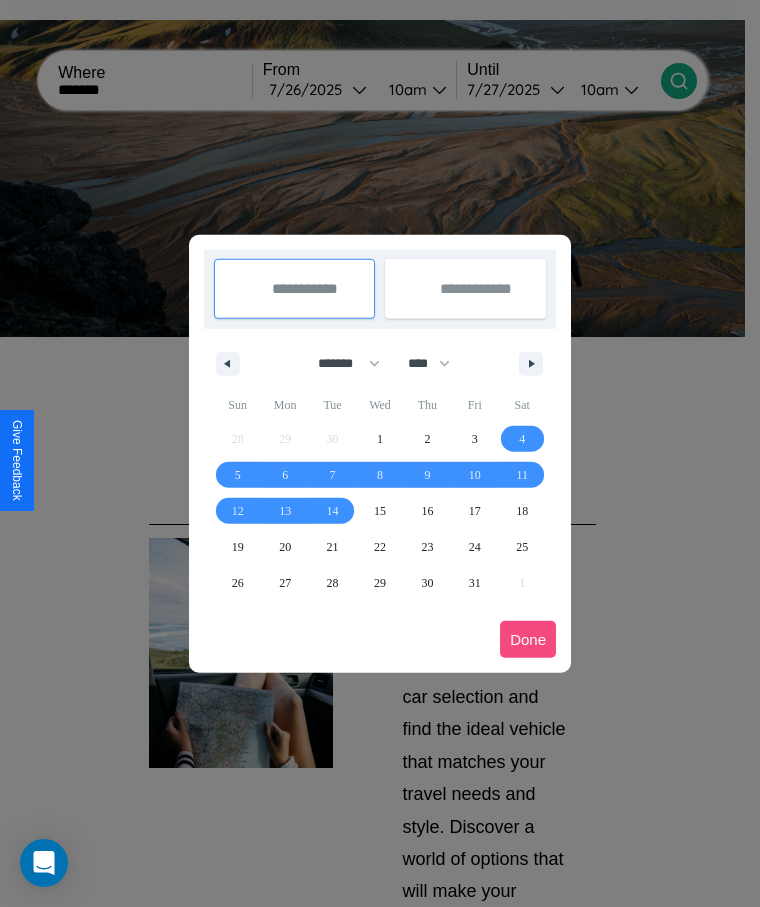 click on "Done" at bounding box center (528, 639) 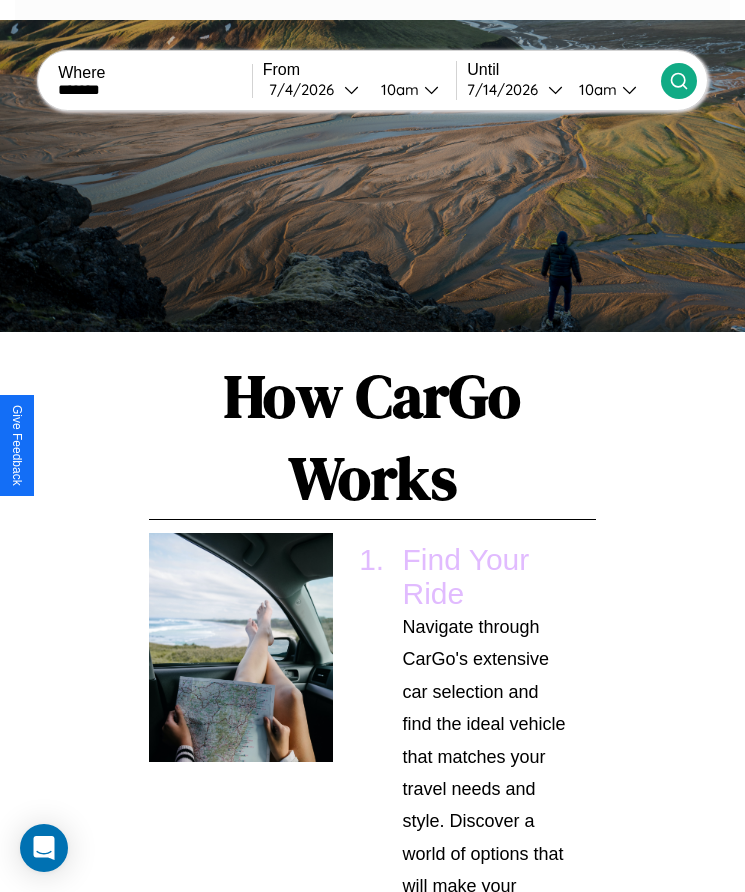 click 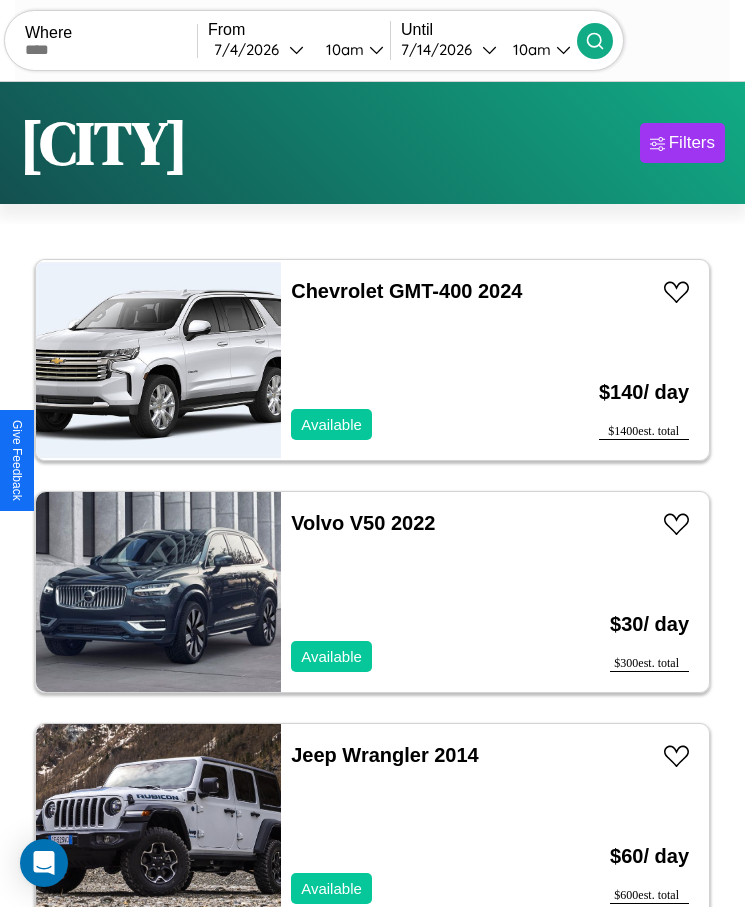 scroll, scrollTop: 50, scrollLeft: 0, axis: vertical 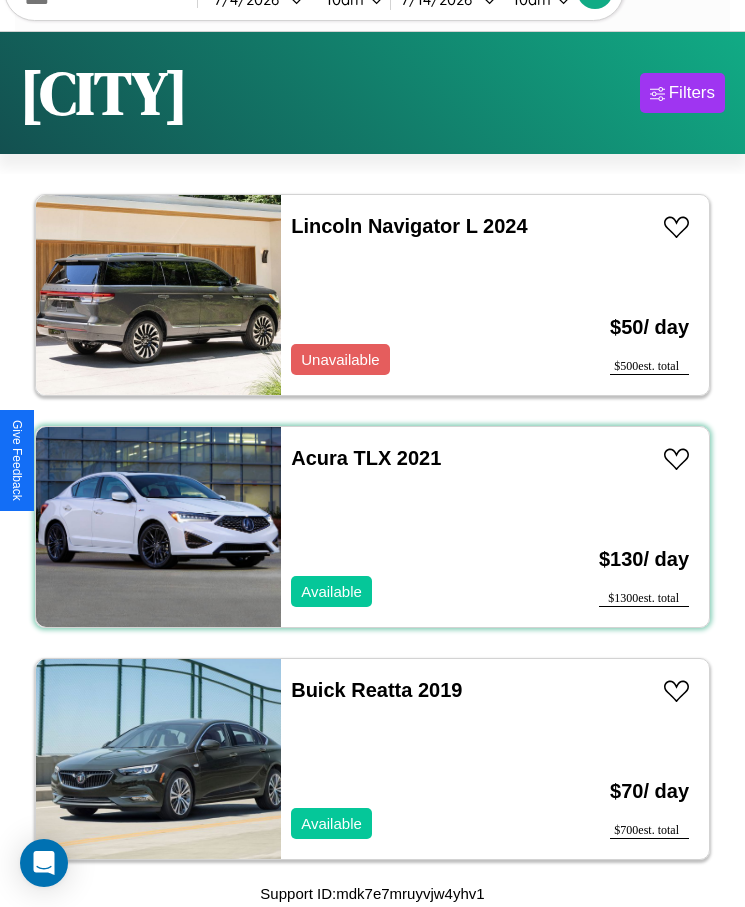 click on "Acura   TLX   2021 Available" at bounding box center (413, 527) 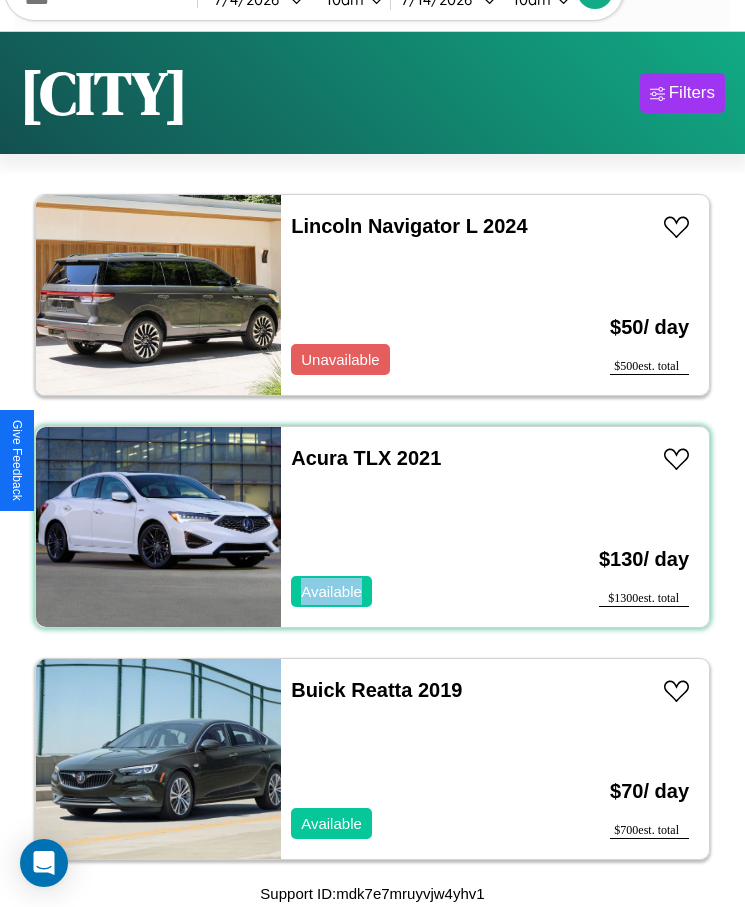 click on "Acura   TLX   2021 Available" at bounding box center (413, 527) 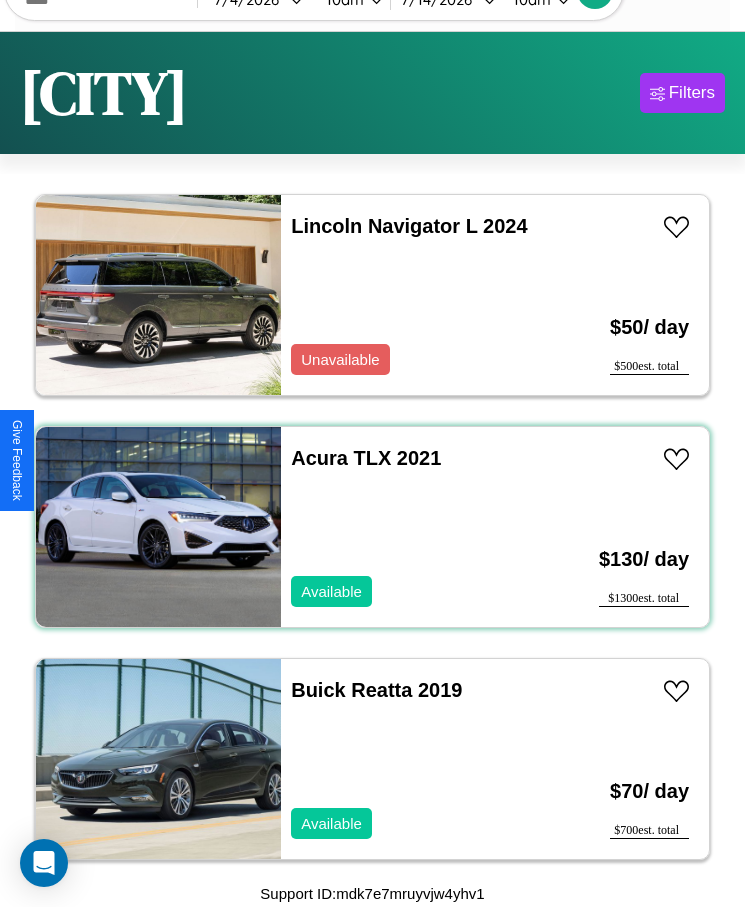 click on "Acura   TLX   2021 Available" at bounding box center (413, 527) 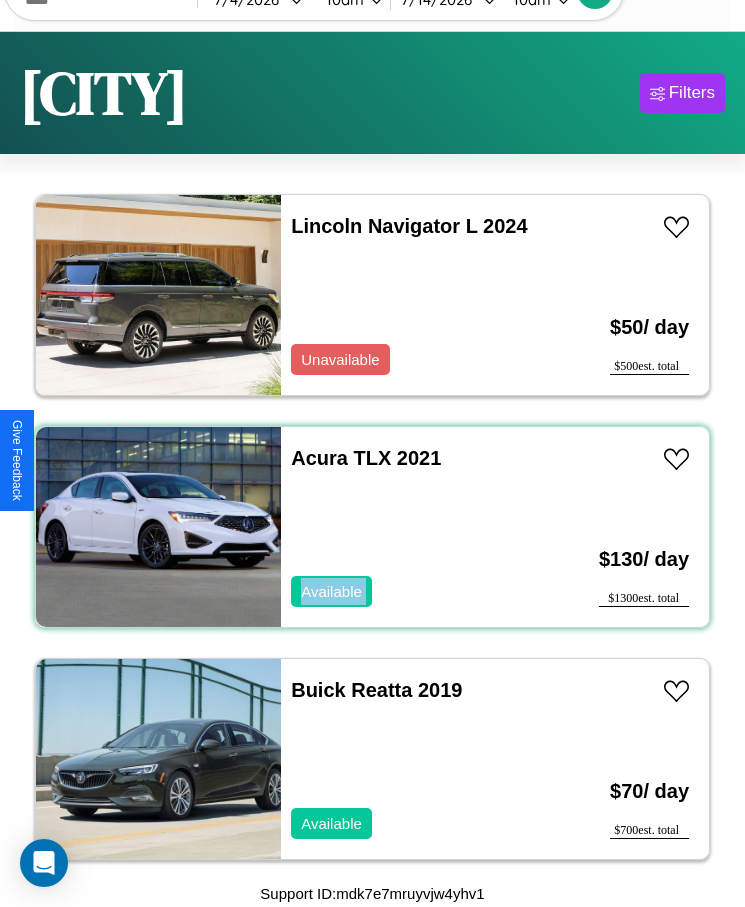 click on "Acura   TLX   2021 Available" at bounding box center (413, 527) 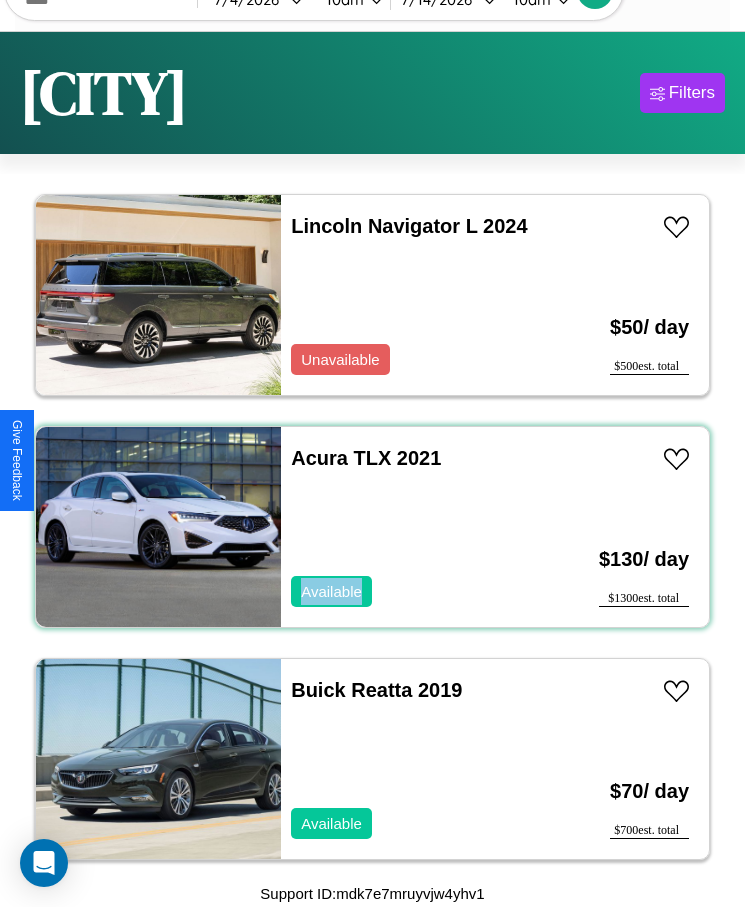 click on "Acura   TLX   2021 Available" at bounding box center [413, 527] 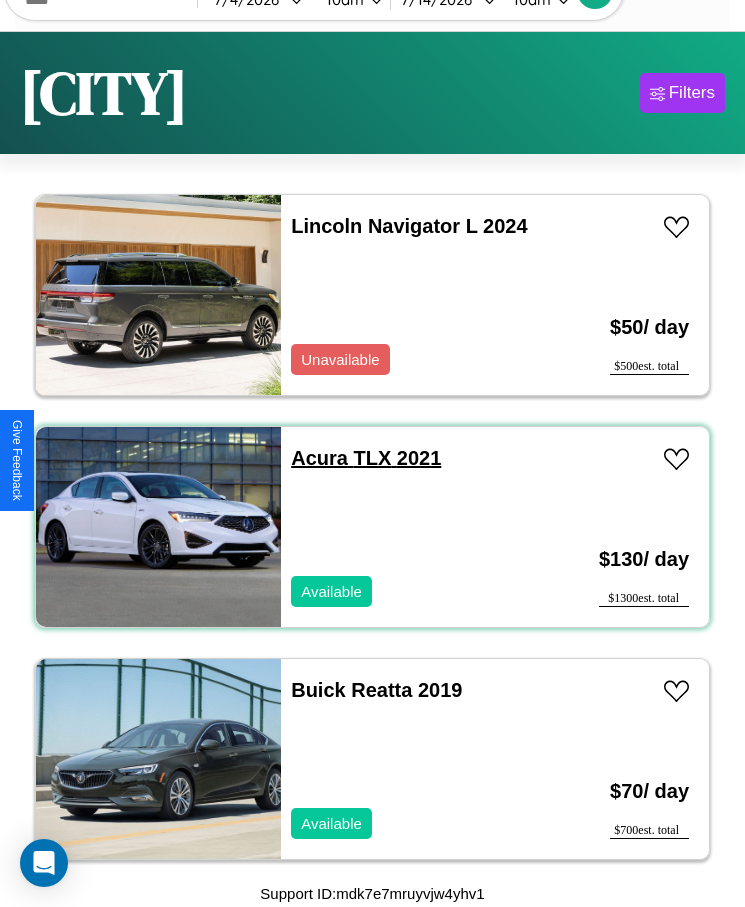 click on "Acura   TLX   2021" at bounding box center [366, 458] 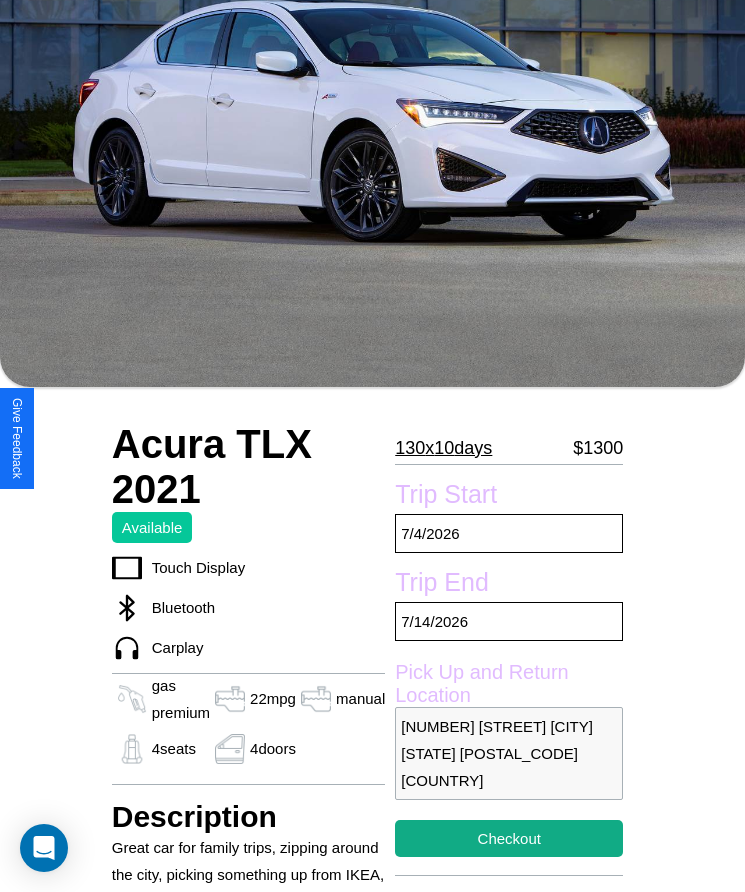 scroll, scrollTop: 194, scrollLeft: 0, axis: vertical 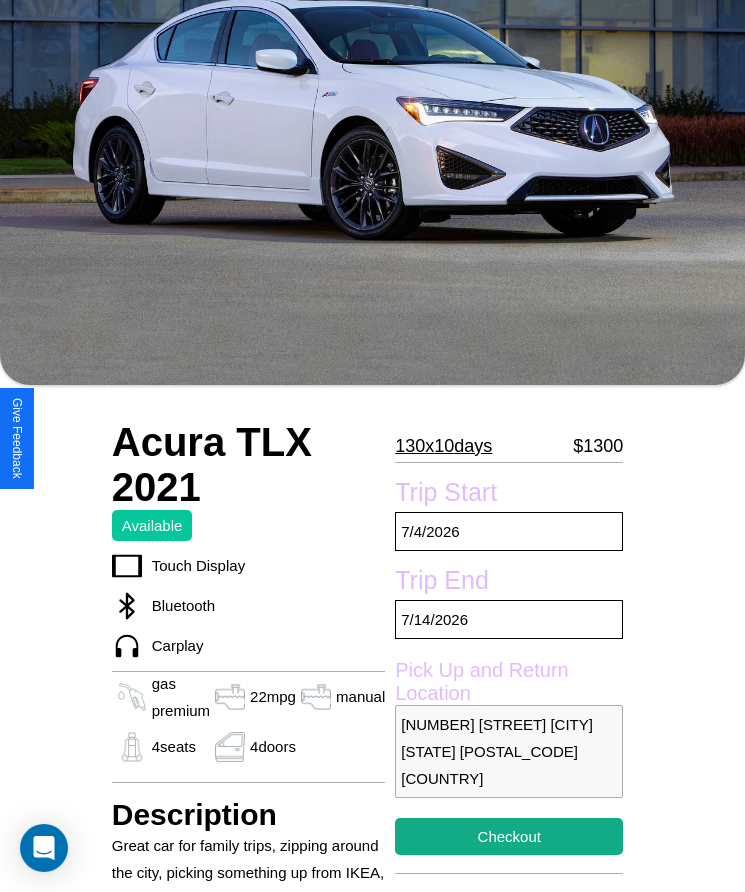 click on "[NUMBER]  x  [NUMBER] [TIME_UNIT]" at bounding box center (443, 446) 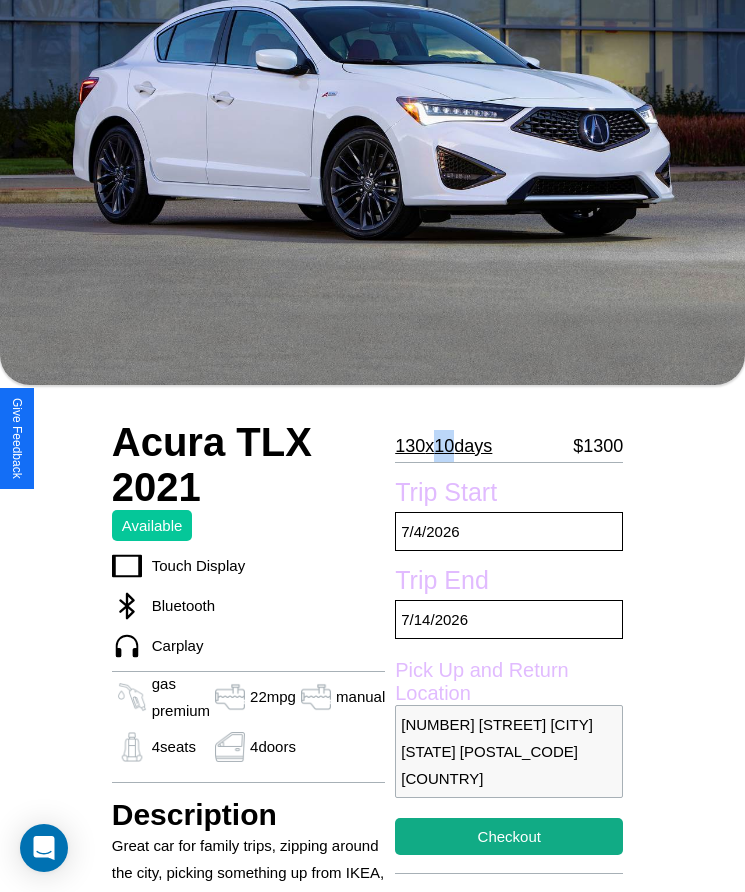 click on "[NUMBER]  x  [NUMBER] [TIME_UNIT]" at bounding box center [443, 446] 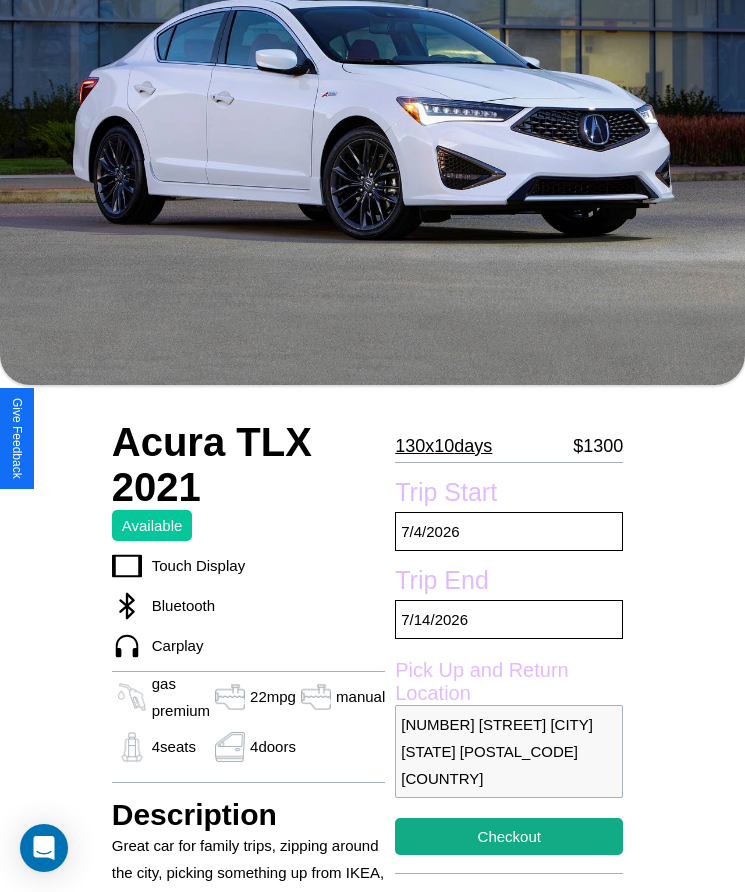 click on "130  x  10  days" at bounding box center (443, 446) 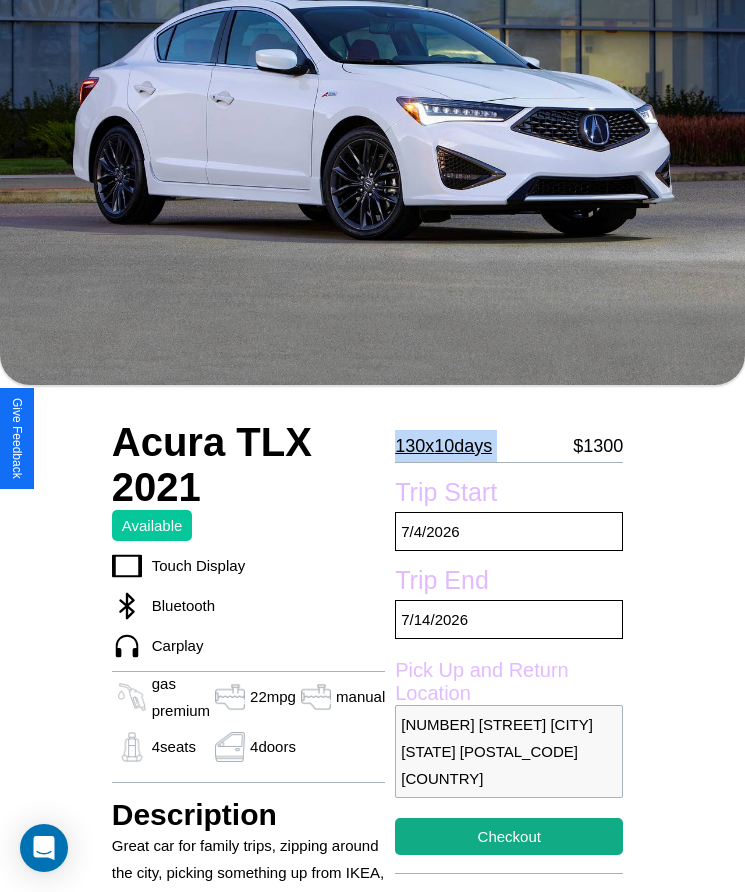 click on "130  x  10  days" at bounding box center (443, 446) 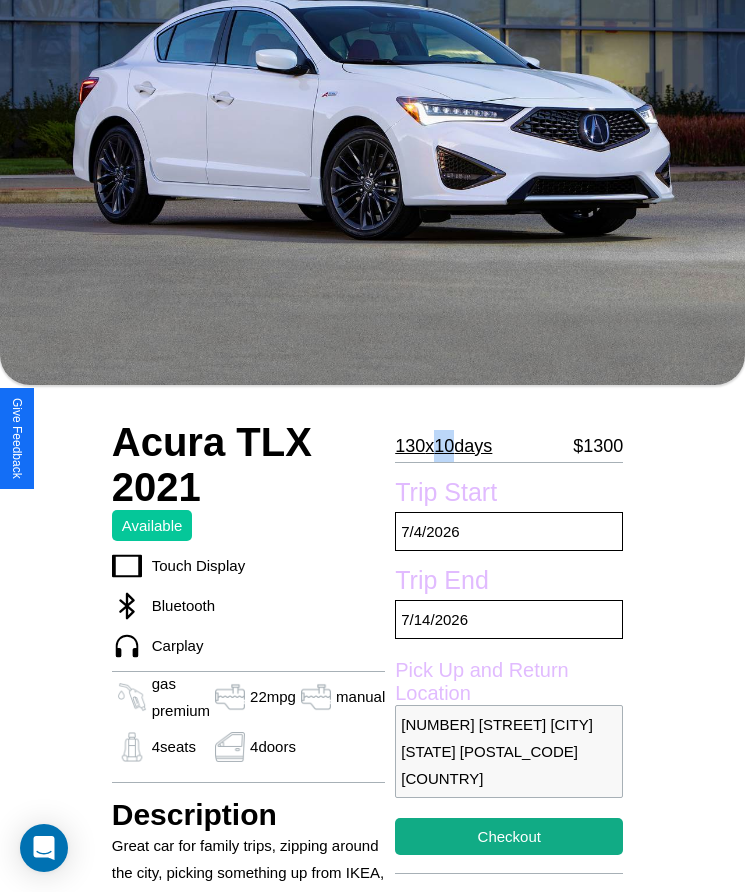 click on "130  x  10  days" at bounding box center [443, 446] 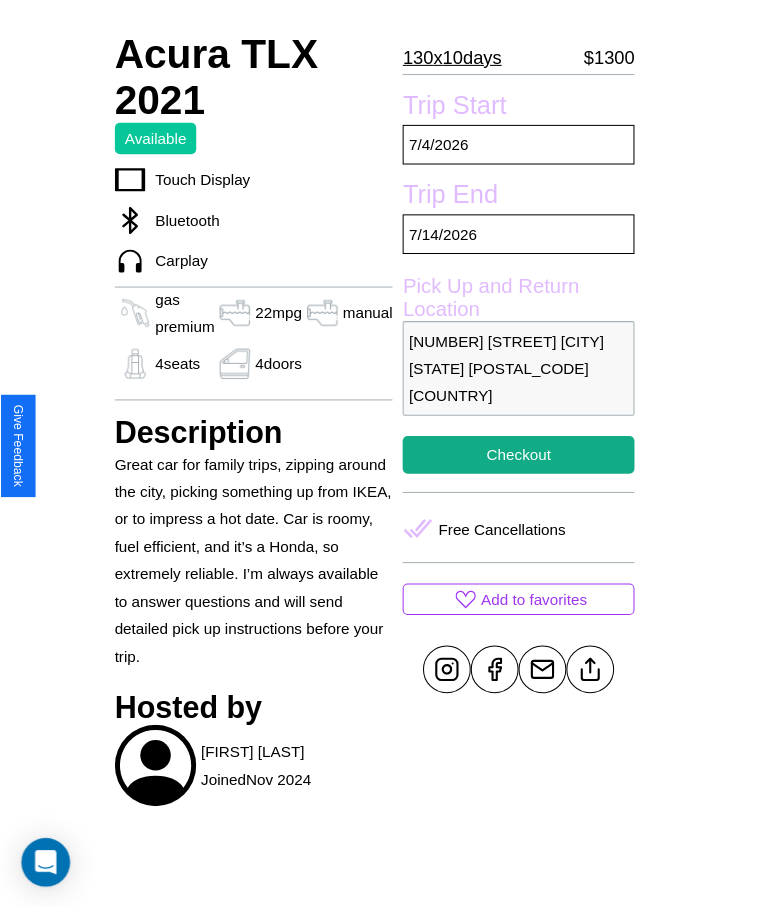 scroll, scrollTop: 700, scrollLeft: 0, axis: vertical 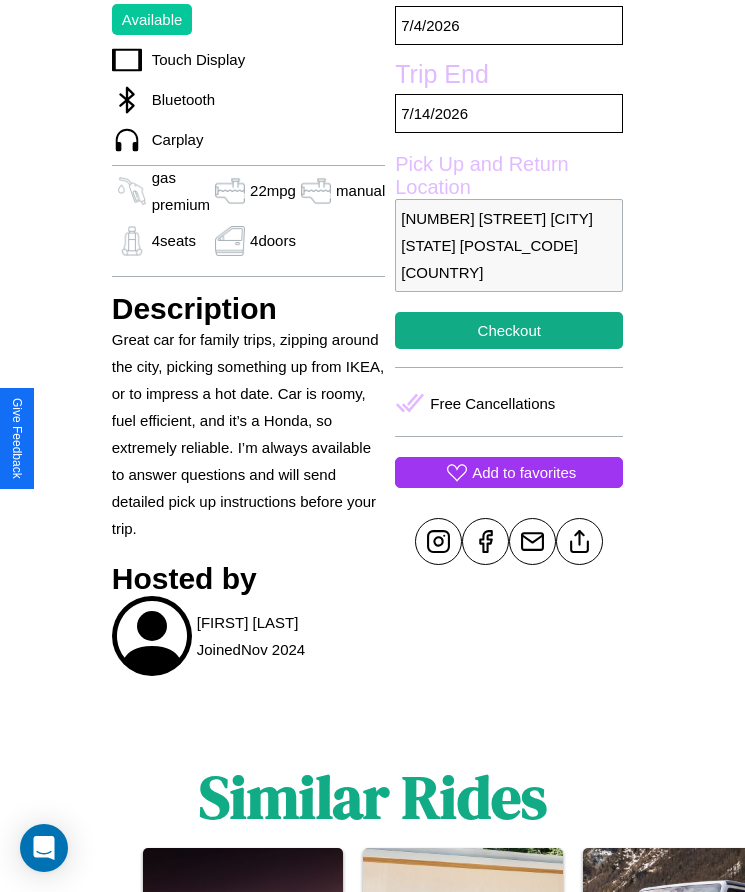 click on "Add to favorites" at bounding box center [524, 472] 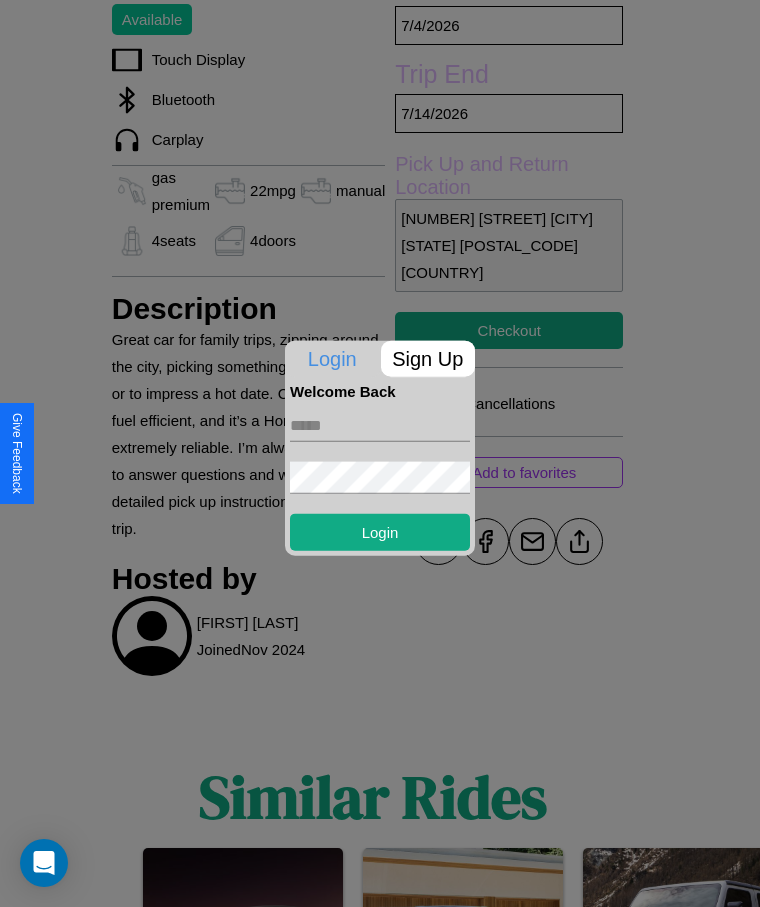 click at bounding box center (380, 425) 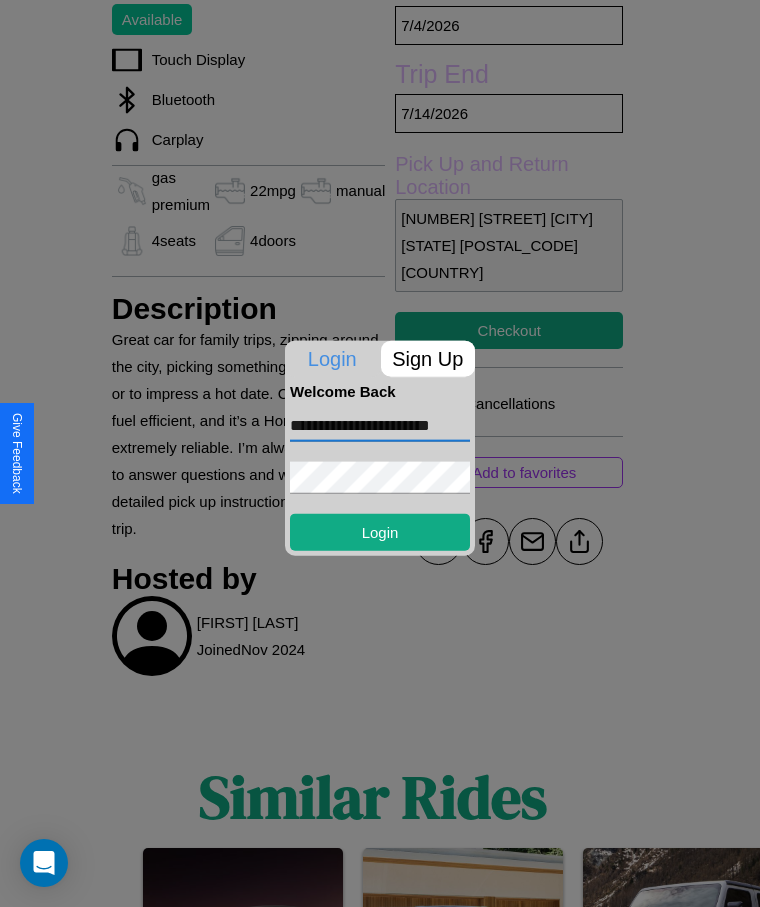 scroll, scrollTop: 0, scrollLeft: 12, axis: horizontal 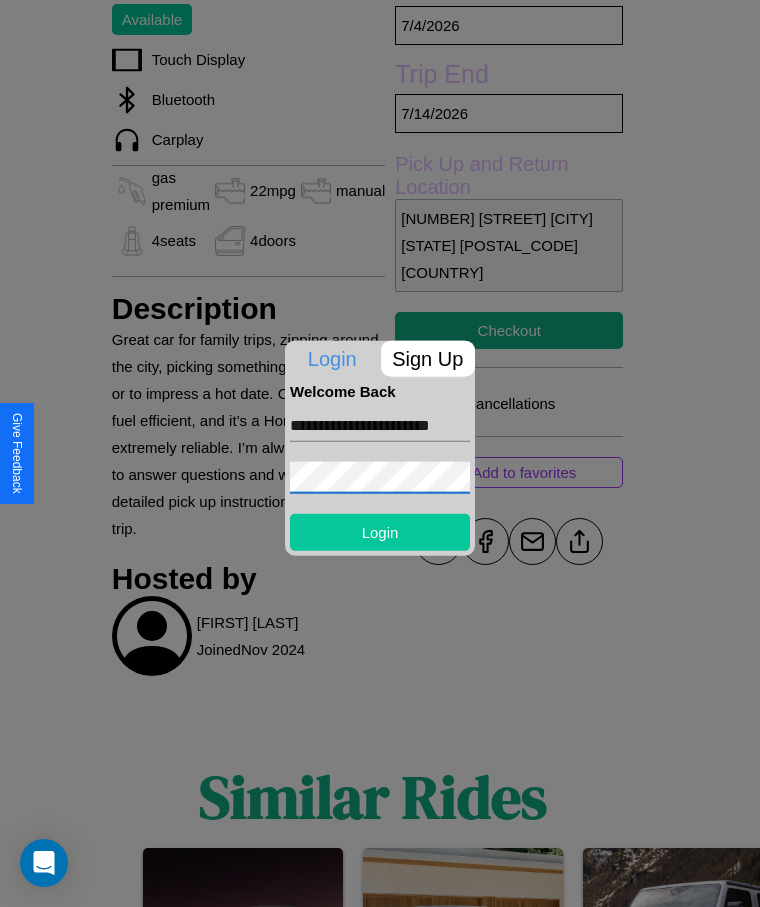 click on "Login" at bounding box center (380, 531) 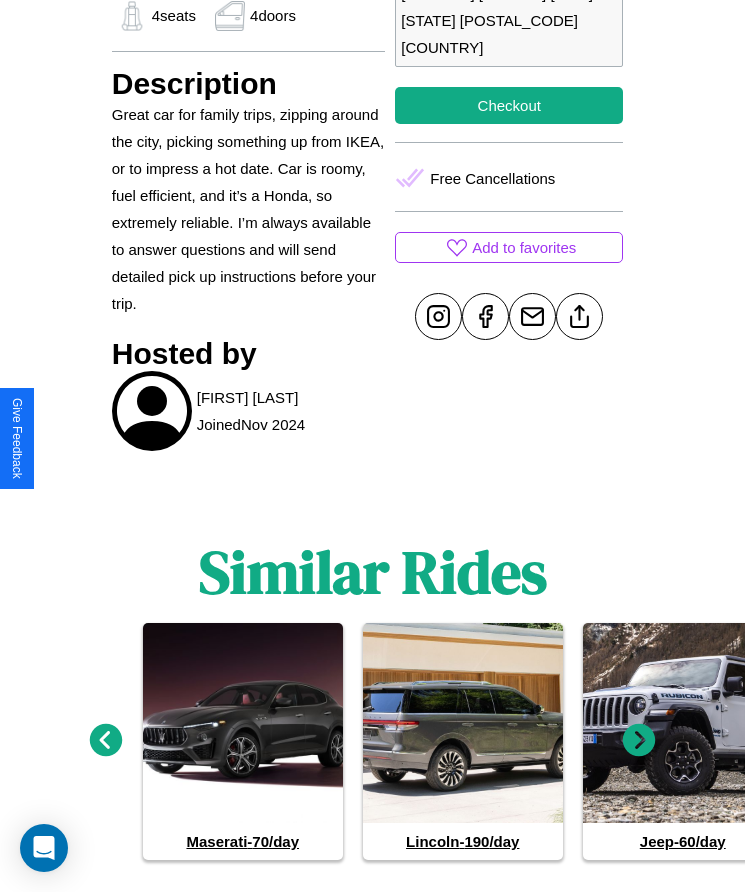 scroll, scrollTop: 960, scrollLeft: 0, axis: vertical 